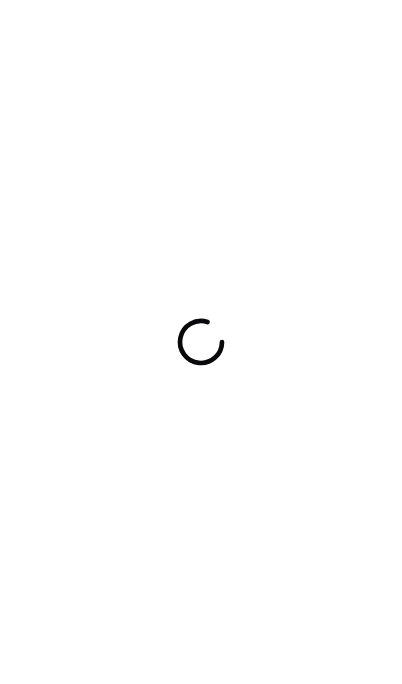 scroll, scrollTop: 0, scrollLeft: 0, axis: both 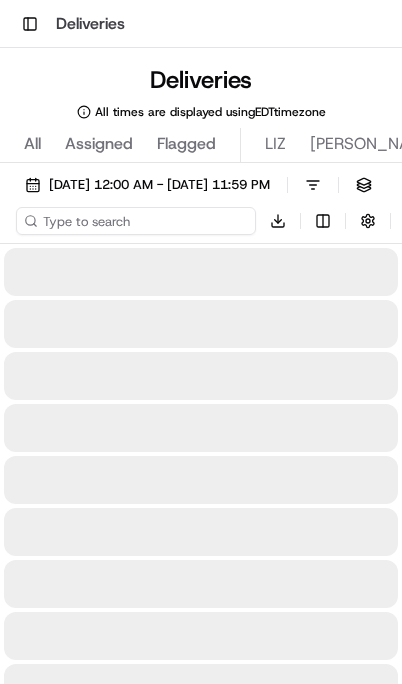 click at bounding box center [136, 221] 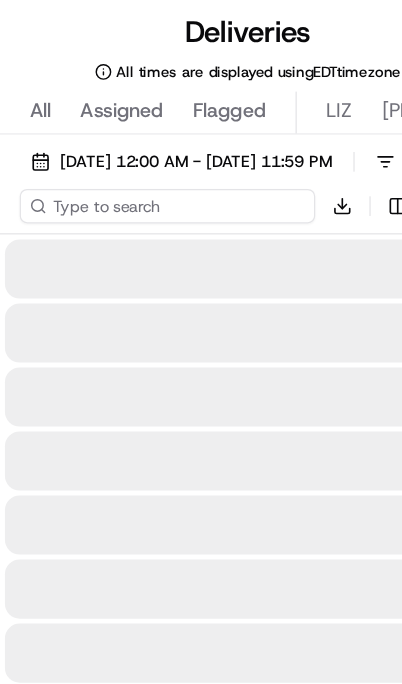 scroll, scrollTop: 0, scrollLeft: 0, axis: both 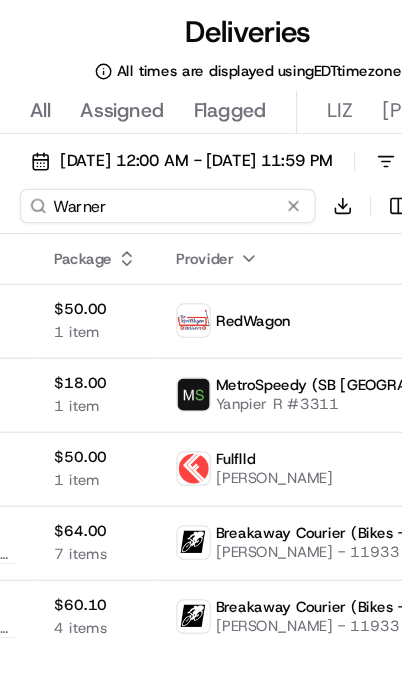 type on "Warner" 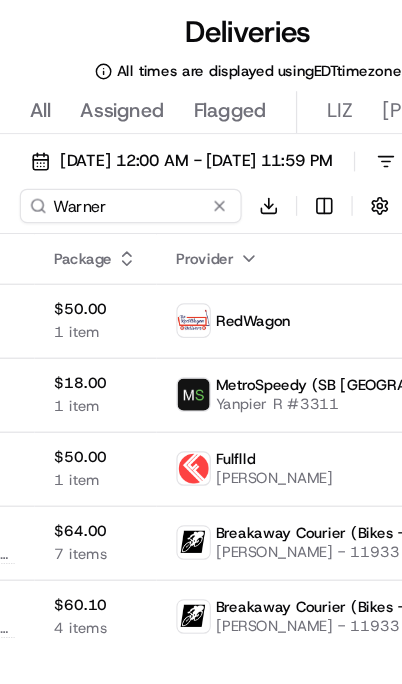 click on "Not Assigned Driver" at bounding box center (498, 314) 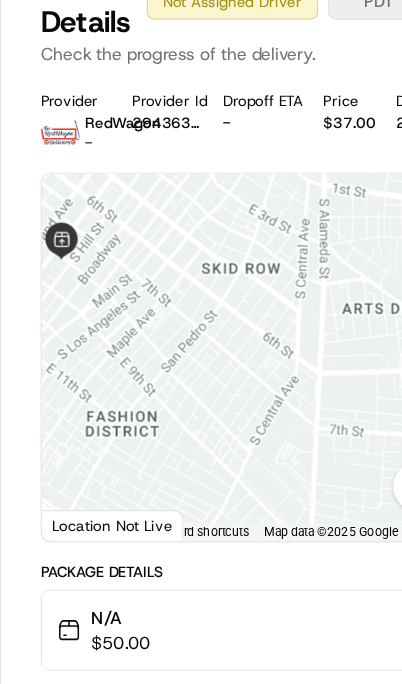 scroll, scrollTop: 0, scrollLeft: 0, axis: both 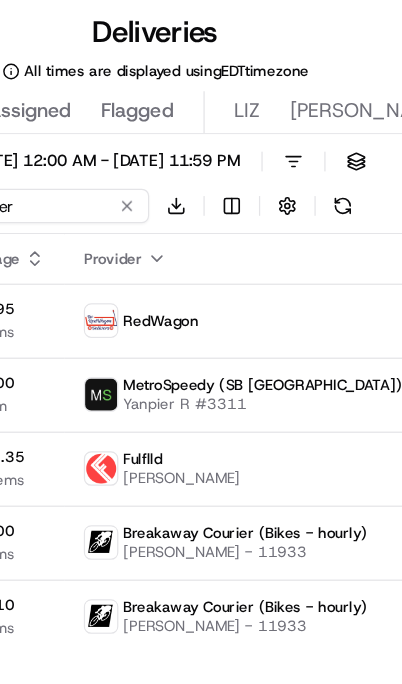 click at bounding box center [308, 221] 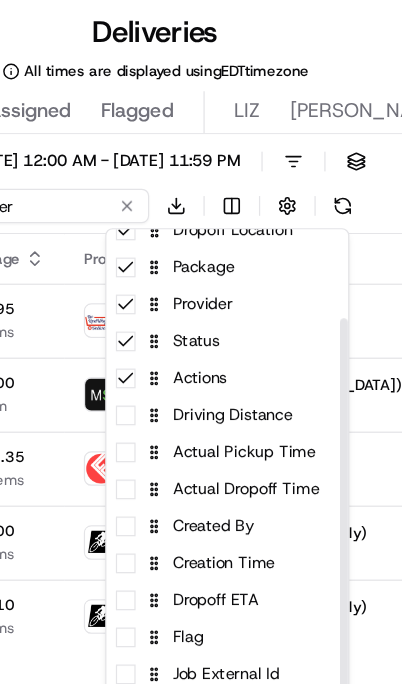 scroll, scrollTop: 105, scrollLeft: 0, axis: vertical 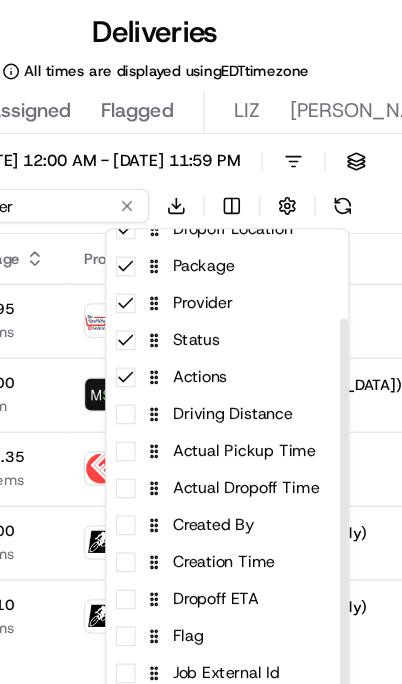 click on "Status" at bounding box center (259, 330) 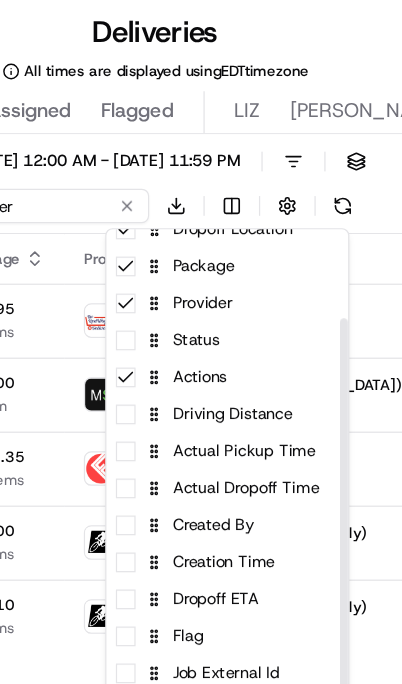 scroll, scrollTop: 0, scrollLeft: 590, axis: horizontal 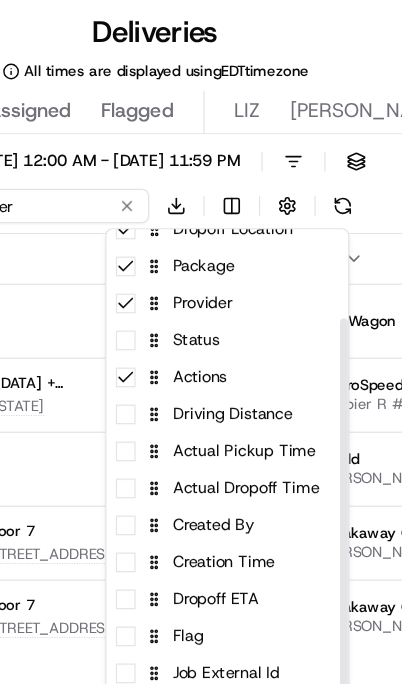 click on "Status" at bounding box center (259, 330) 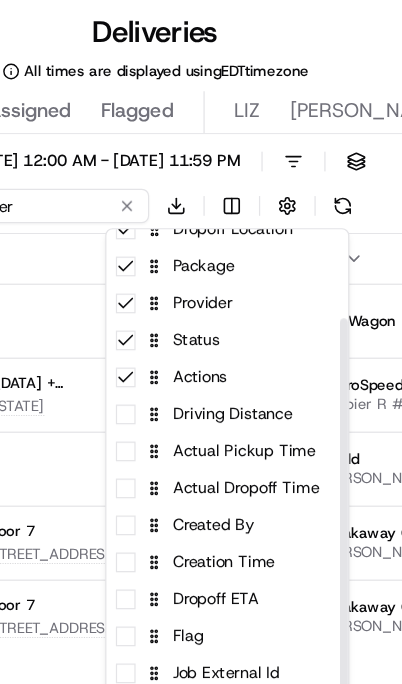 click on "Actions" at bounding box center [259, 360] 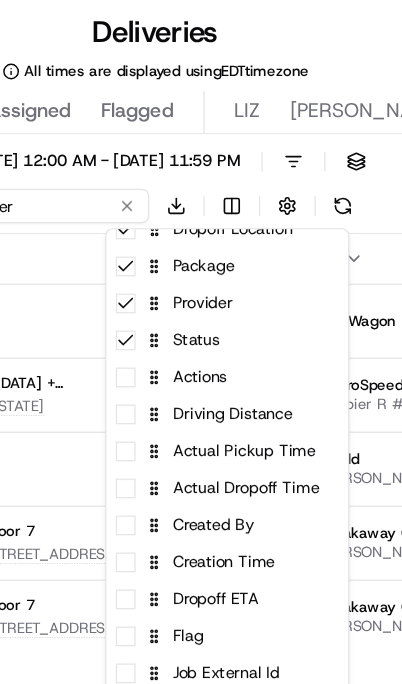 click on "Status" at bounding box center (259, 330) 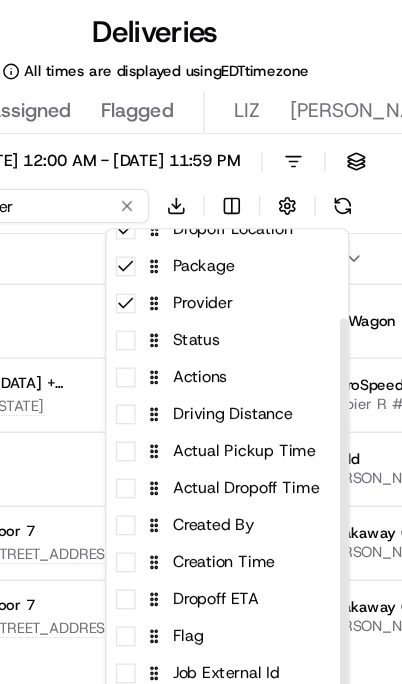 scroll, scrollTop: 0, scrollLeft: 516, axis: horizontal 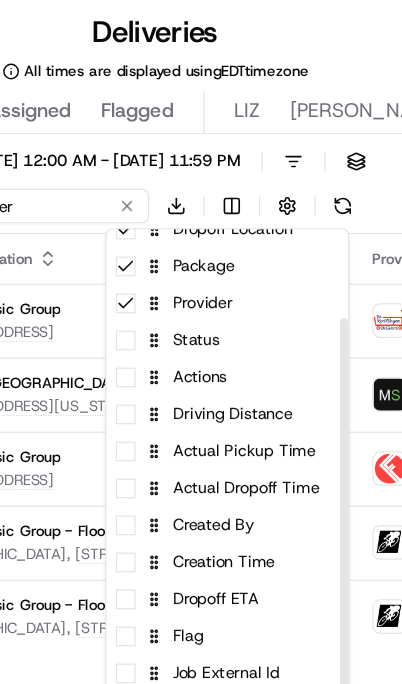 click on "Status" at bounding box center (259, 330) 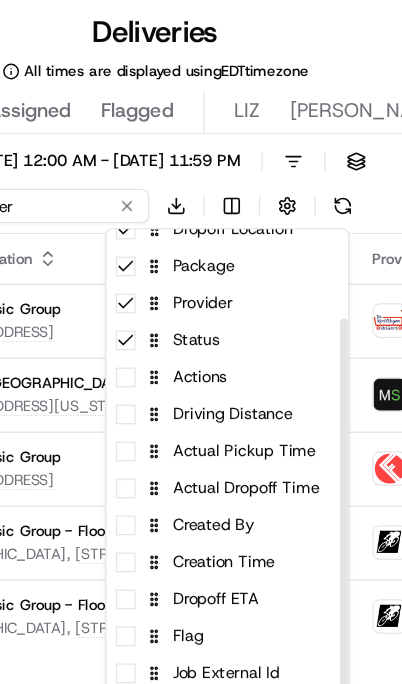 click on "Actions" at bounding box center [259, 360] 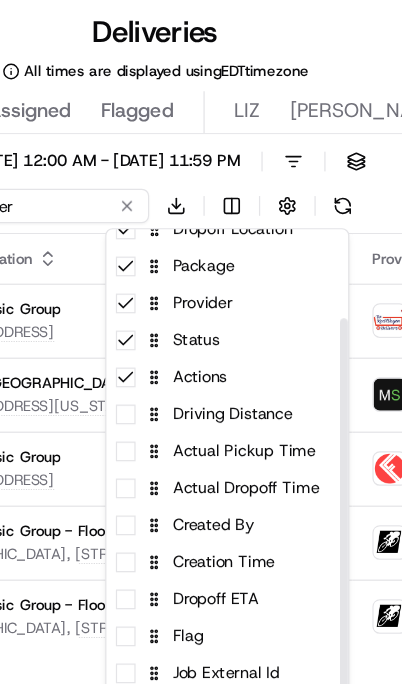 click on "Status" at bounding box center [259, 330] 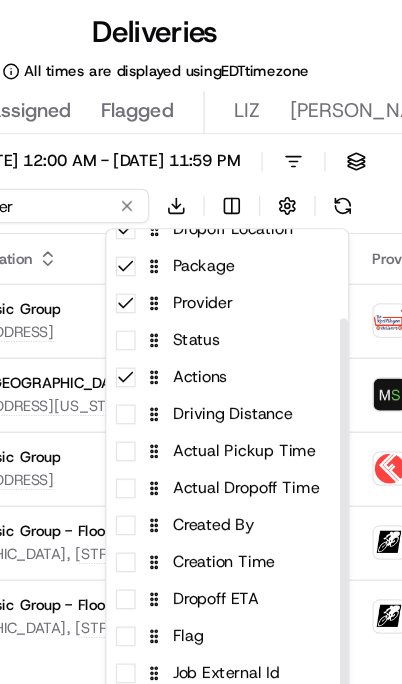 click on "Status" at bounding box center (259, 330) 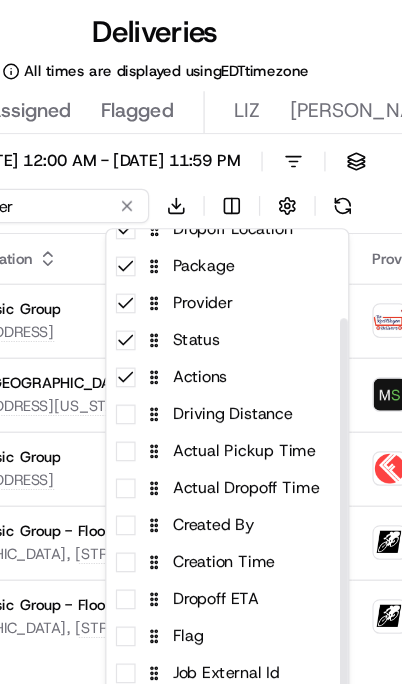 click on "Package" at bounding box center [259, 270] 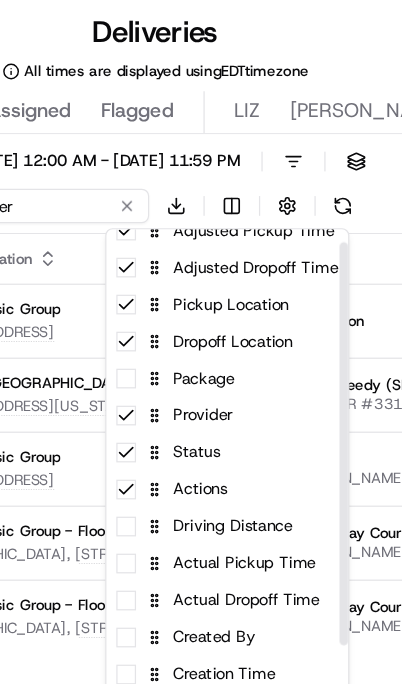 scroll, scrollTop: 15, scrollLeft: 0, axis: vertical 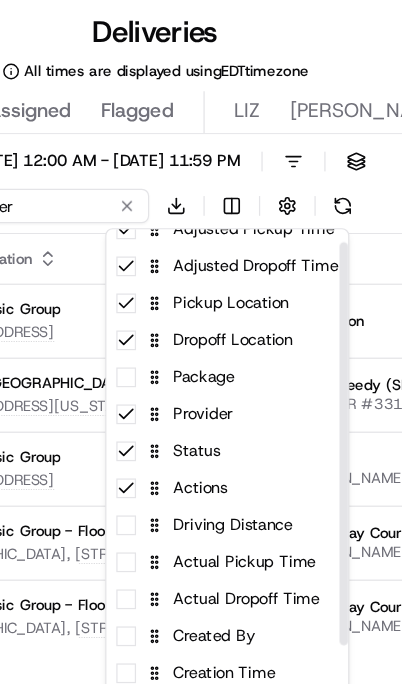 click on "Provider" at bounding box center (259, 390) 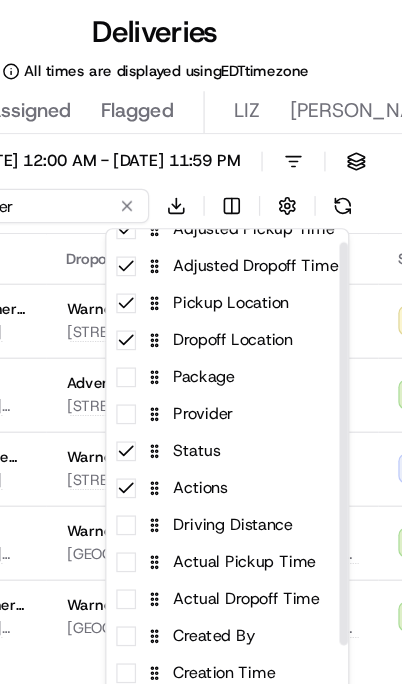 click on "Status" at bounding box center [259, 420] 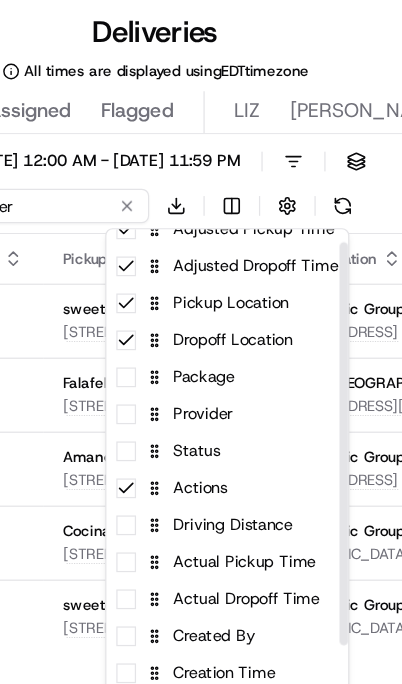 click on "Dropoff Location" at bounding box center [259, 330] 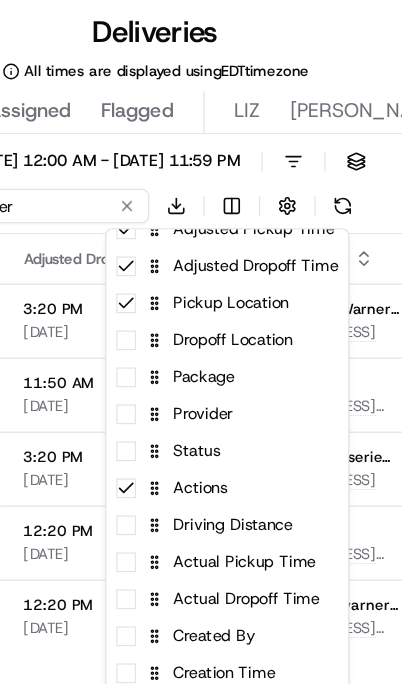 click on "Dropoff Location" at bounding box center (259, 330) 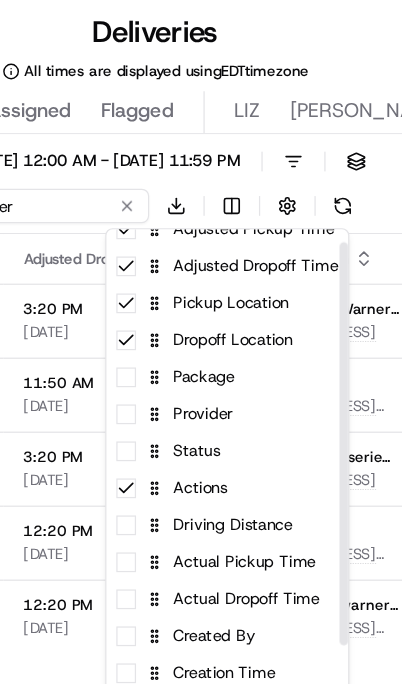 click on "Adjusted Dropoff Time" at bounding box center (259, 270) 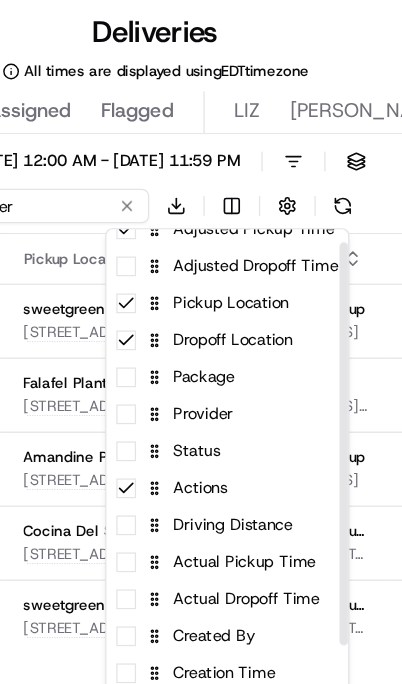 scroll, scrollTop: 0, scrollLeft: 86, axis: horizontal 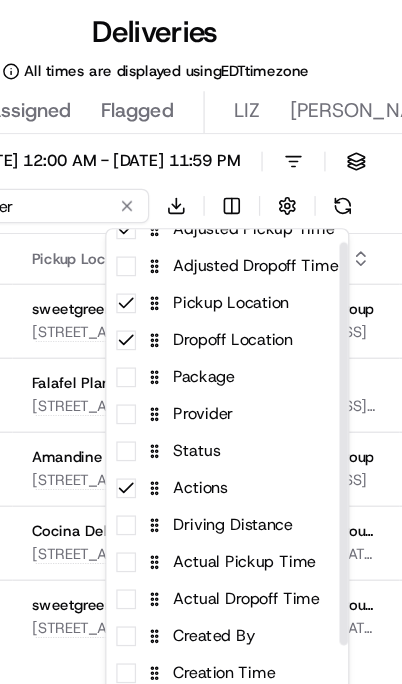 click on "Dropoff Location" at bounding box center (259, 330) 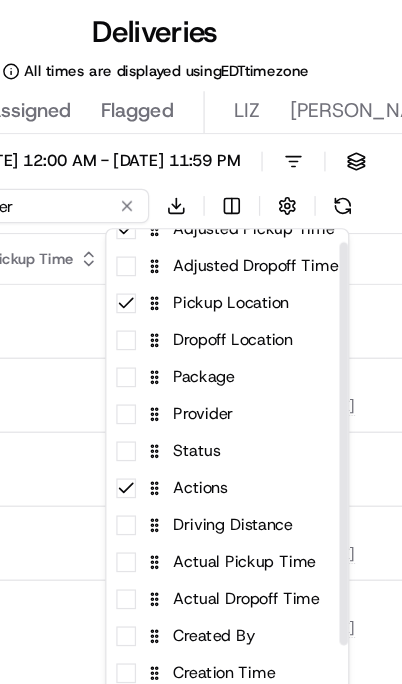 scroll, scrollTop: 0, scrollLeft: 0, axis: both 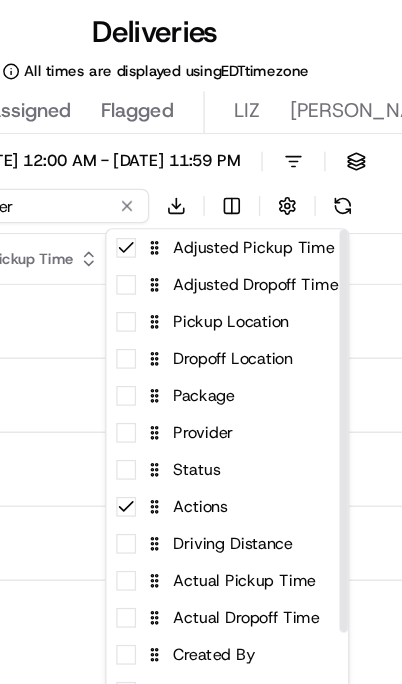 click on "Adjusted Pickup Time" at bounding box center (259, 255) 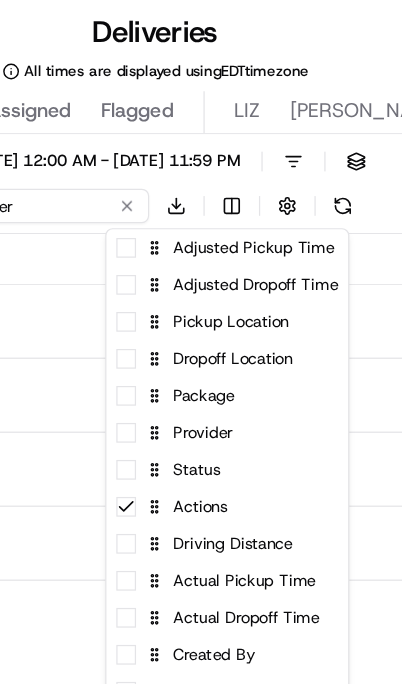 click on "Toggle Sidebar Deliveries Deliveries All times are displayed using  EDT  timezone All Assigned Flagged LIZ LIZ FIL BK FIL BK W/O FIL [PERSON_NAME] FIL [PERSON_NAME] DFH CA [MEDICAL_DATA] [MEDICAL_DATA] FIL PAG TR TR FIL W W FIL RO SIM DLR FC HEAD [US_STATE] TN CHI EST Triage  PST Triage [DATE] 12:00 AM - [DATE] 11:59 PM Filters Views Live Monitoring Warner Download Merchant Action Deliveries 5 Packages 5 Rows per page 200 Page  1  of   1 Go to first page Go to previous page Go to next page Go to last page
Press space bar to start a drag.
When dragging you can use the arrow keys to move the item around and escape to cancel.
Some screen readers may require you to be in focus mode or to use your pass through key
Adjusted Pickup Time Adjusted Dropoff Time Pickup Location Dropoff Location Package Provider Status Actions Driving Distance Actual Pickup Time Actual Dropoff Time Created By Creation Time Dropoff ETA Flag Job External Id Merchant Original Pickup Time Original Dropoff Time Package External Id Pickup ETA" at bounding box center [201, 342] 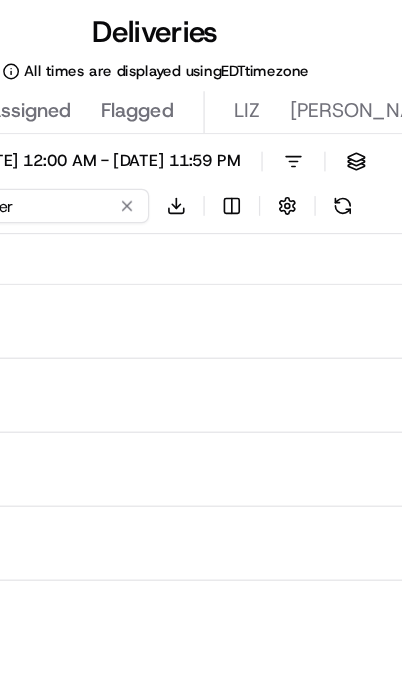 click at bounding box center [236, 314] 